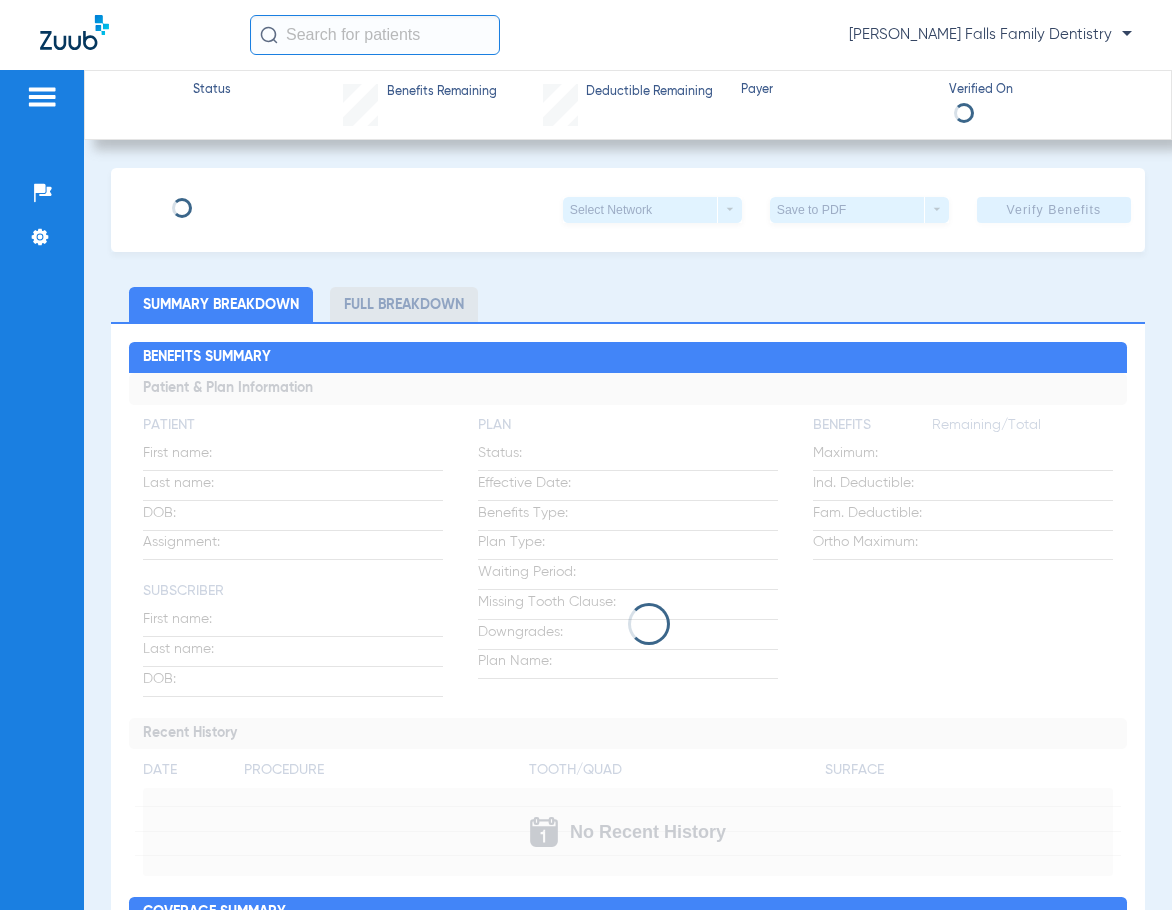 scroll, scrollTop: 0, scrollLeft: 0, axis: both 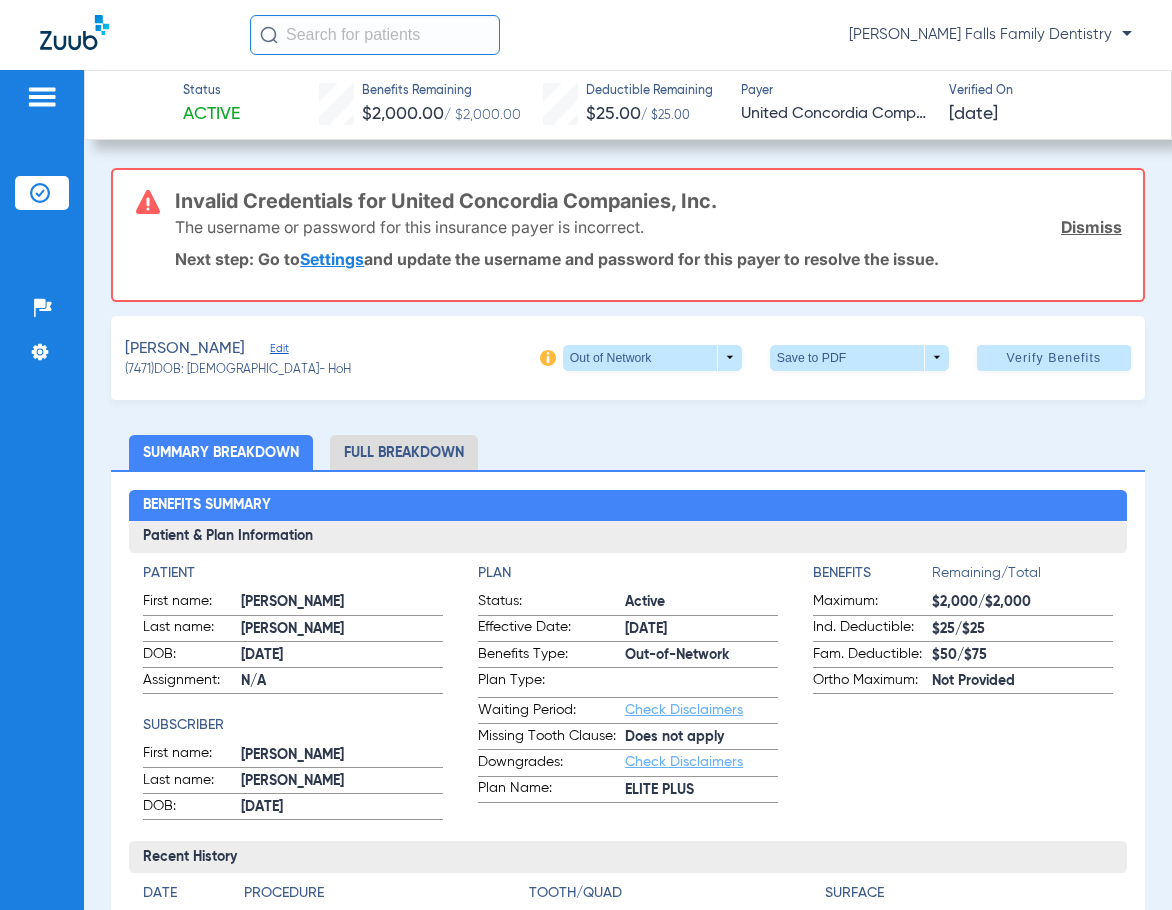 click on "Dismiss" 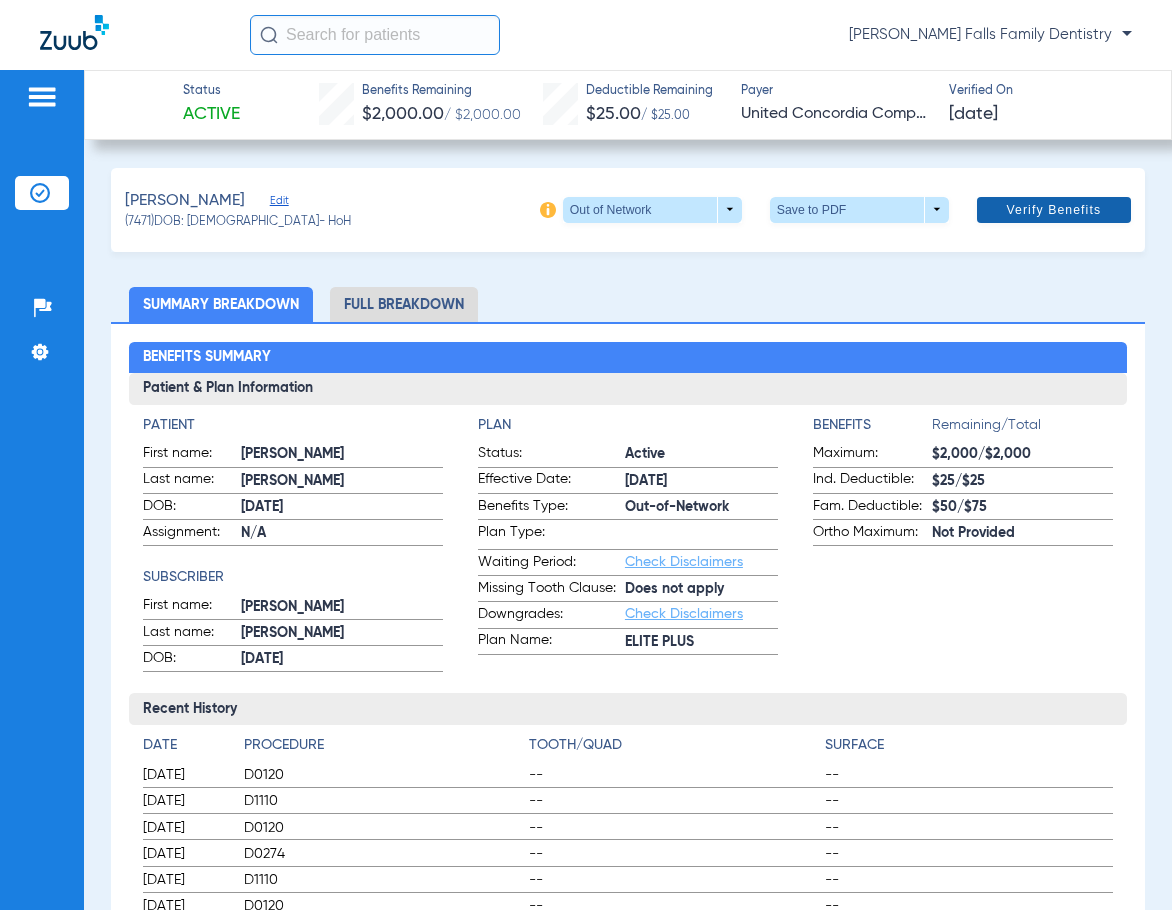 click on "Verify Benefits" 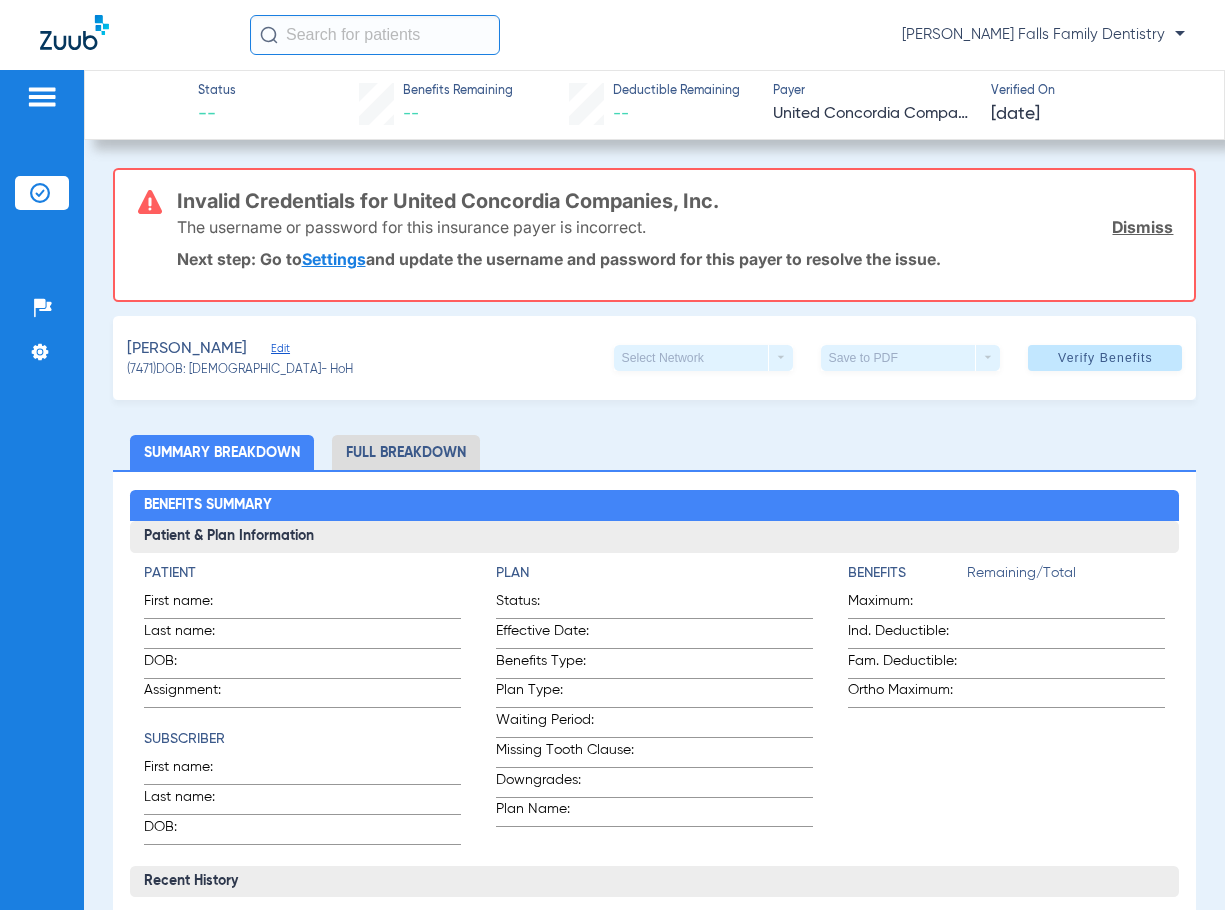 click on "Settings" at bounding box center [334, 259] 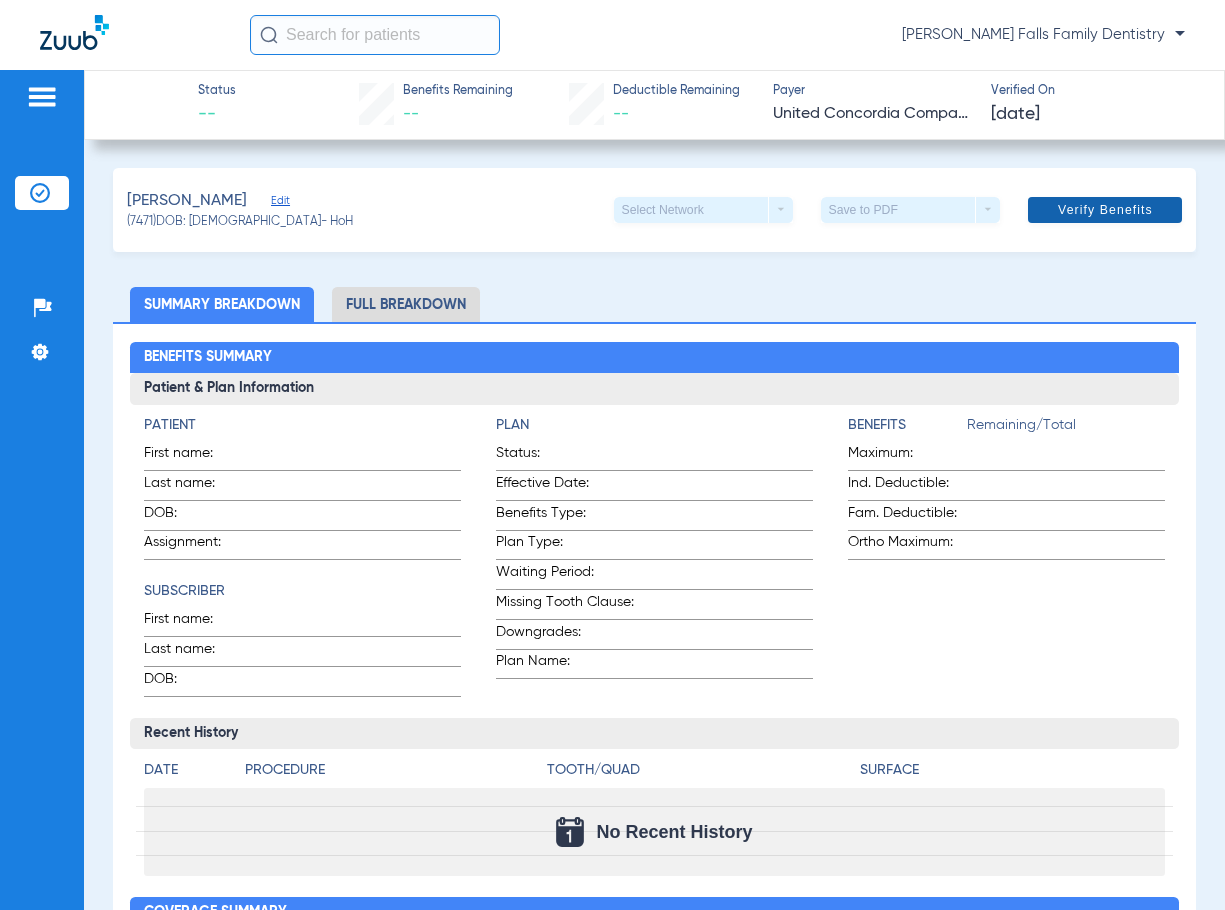 click on "Verify Benefits" 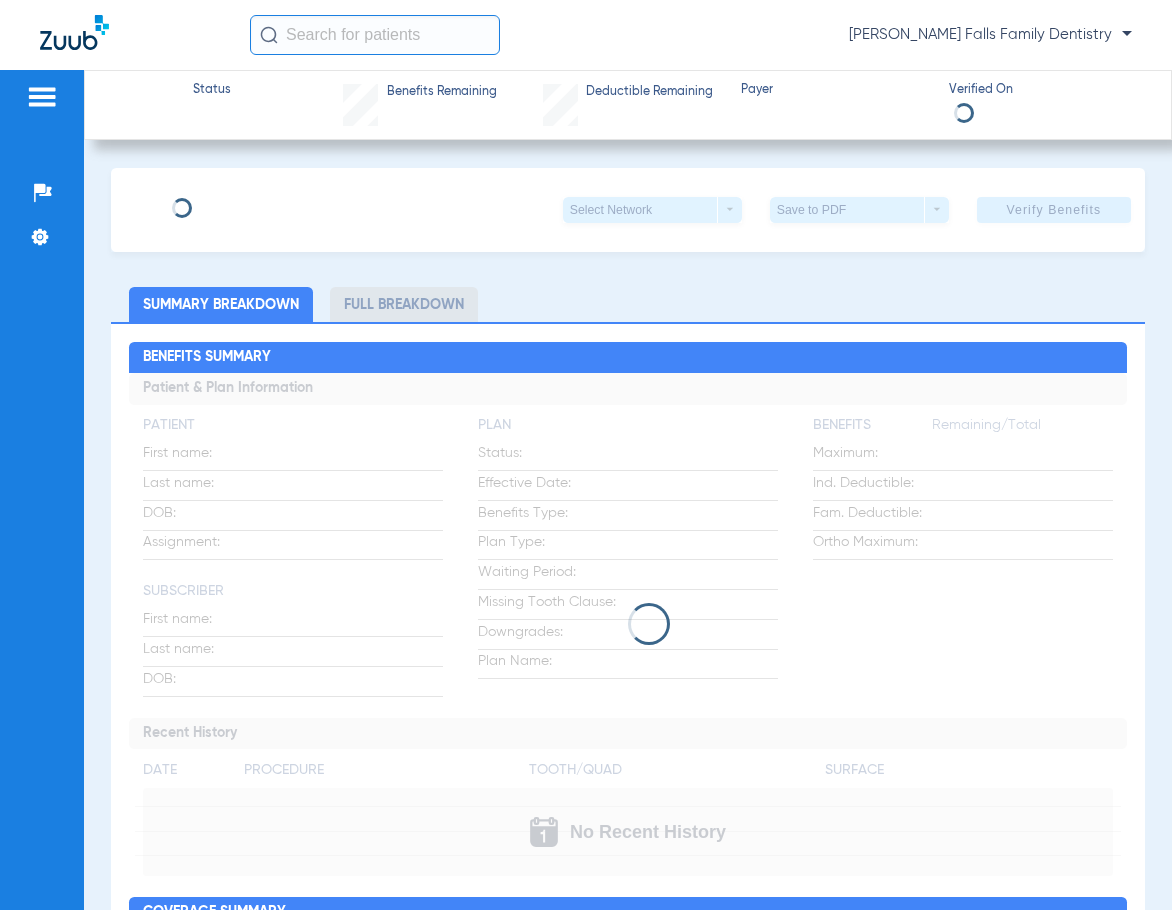 scroll, scrollTop: 0, scrollLeft: 0, axis: both 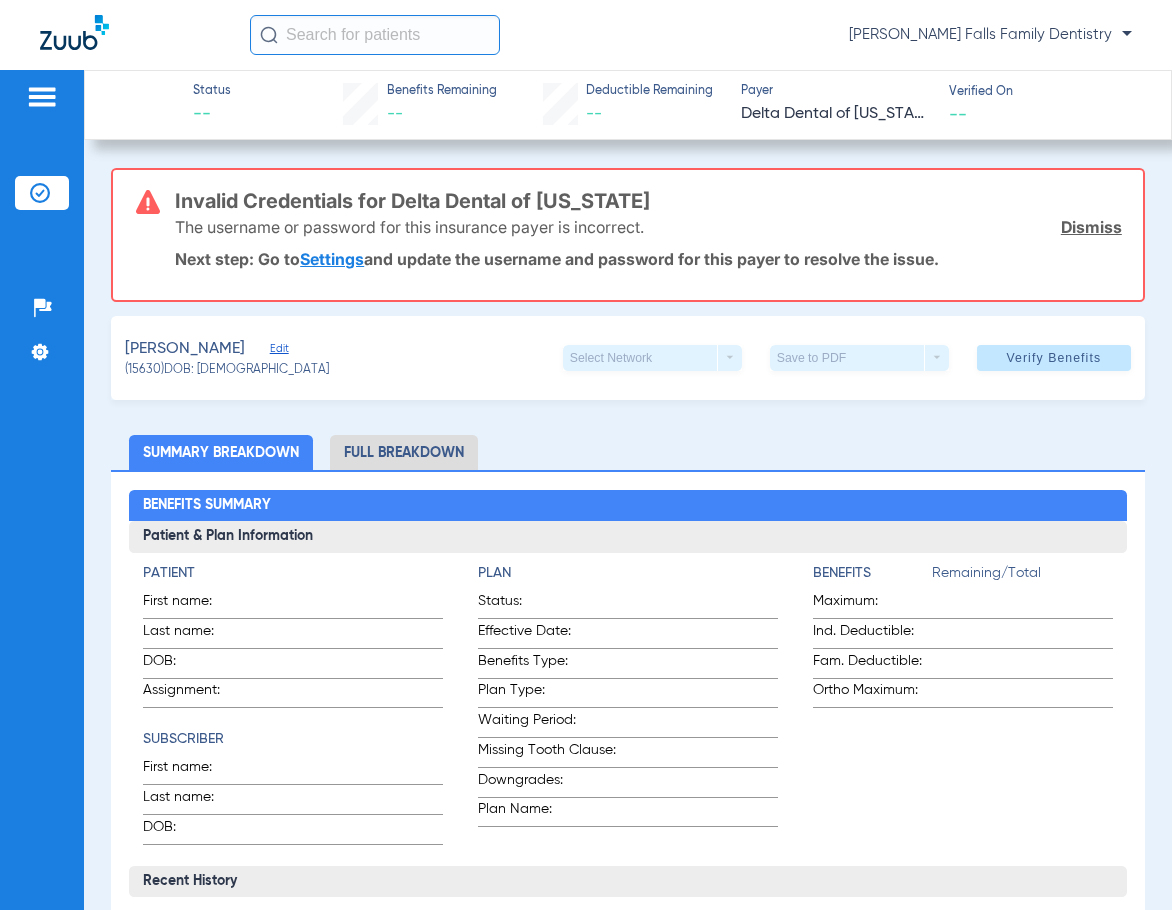 click on "Dismiss" 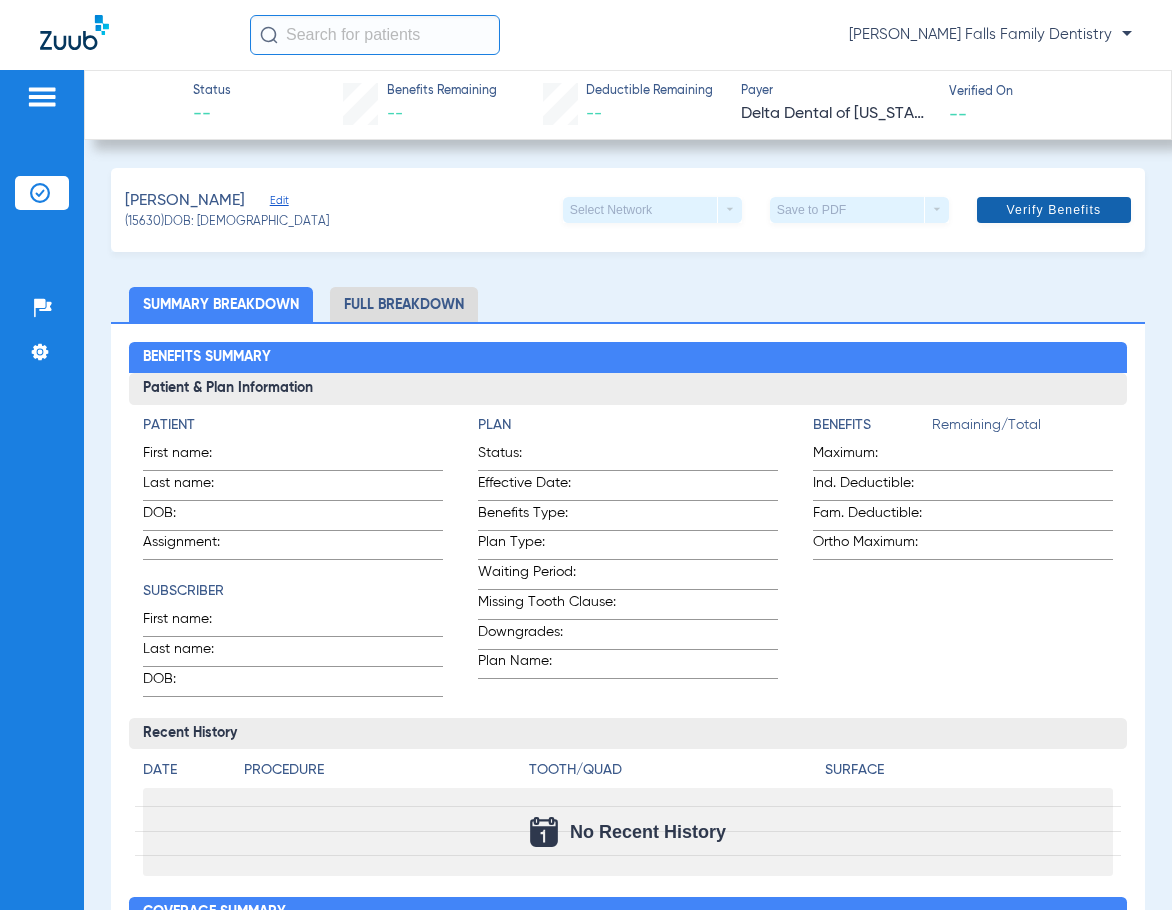 click on "Verify Benefits" 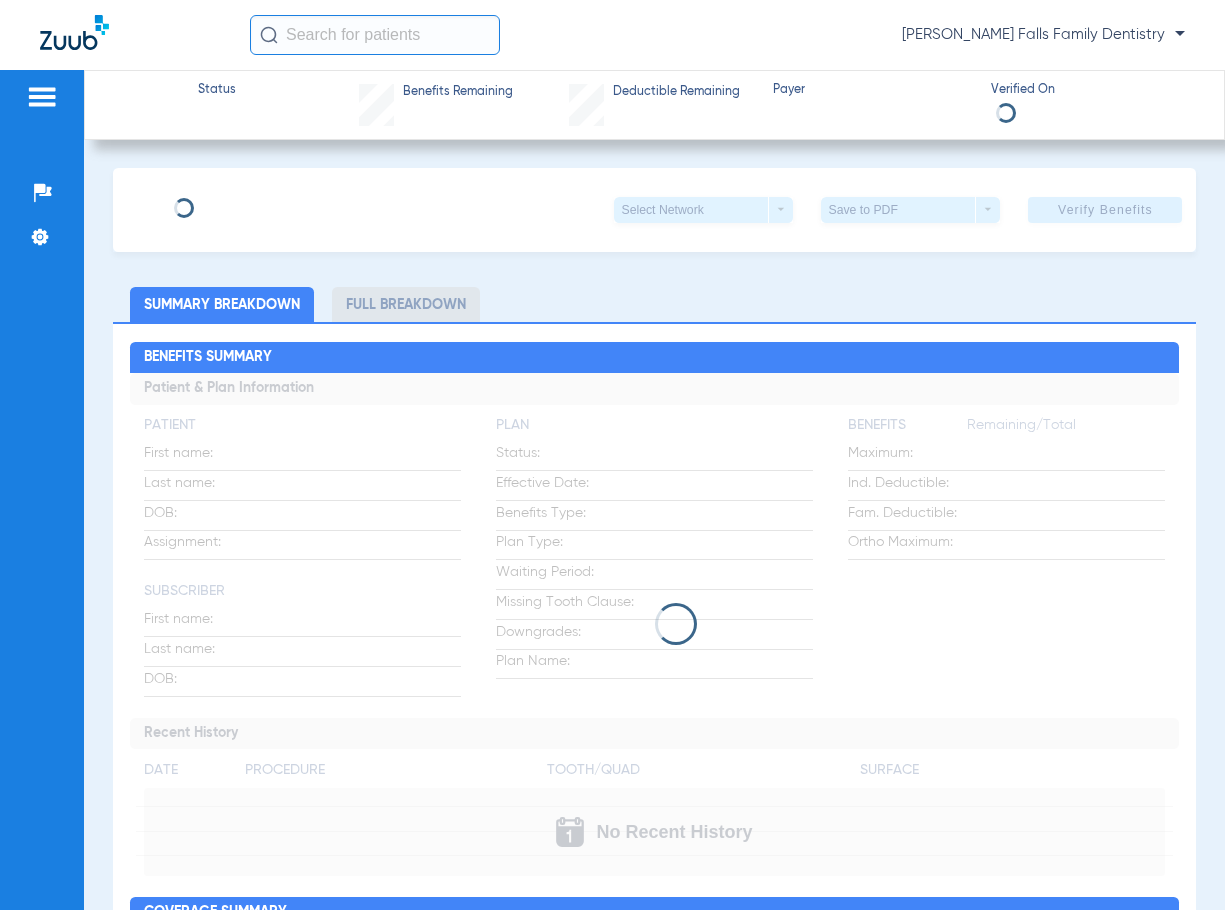 scroll, scrollTop: 0, scrollLeft: 0, axis: both 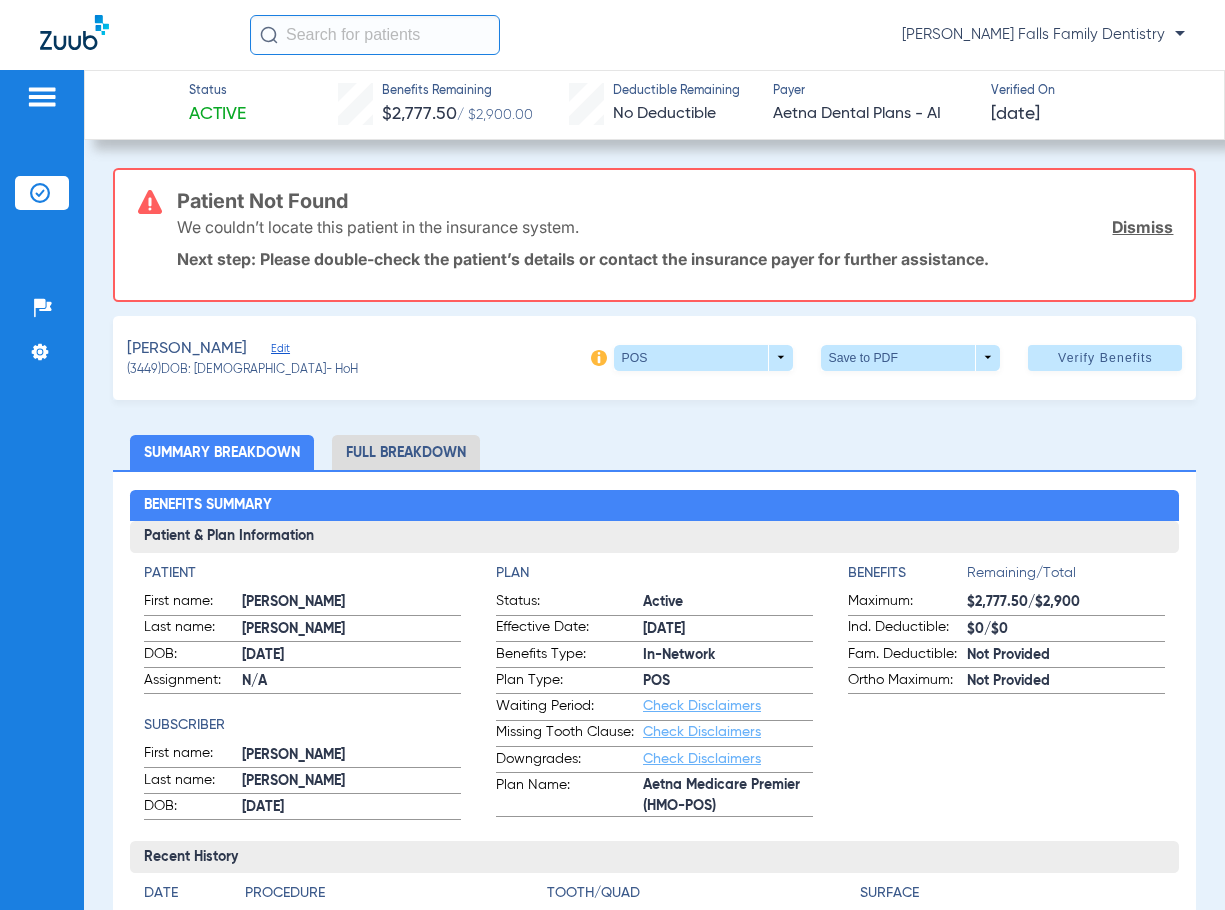 click on "Dismiss" 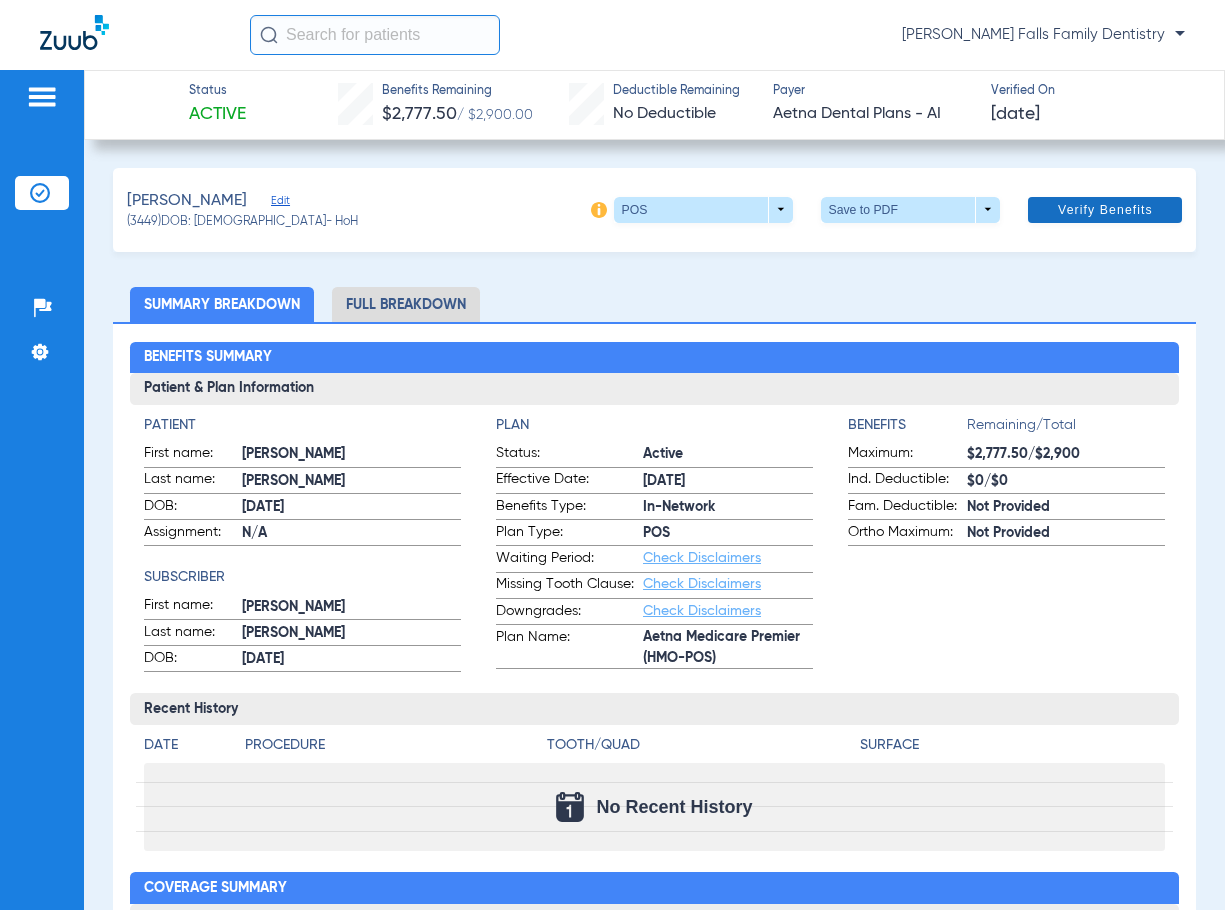 click on "Verify Benefits" 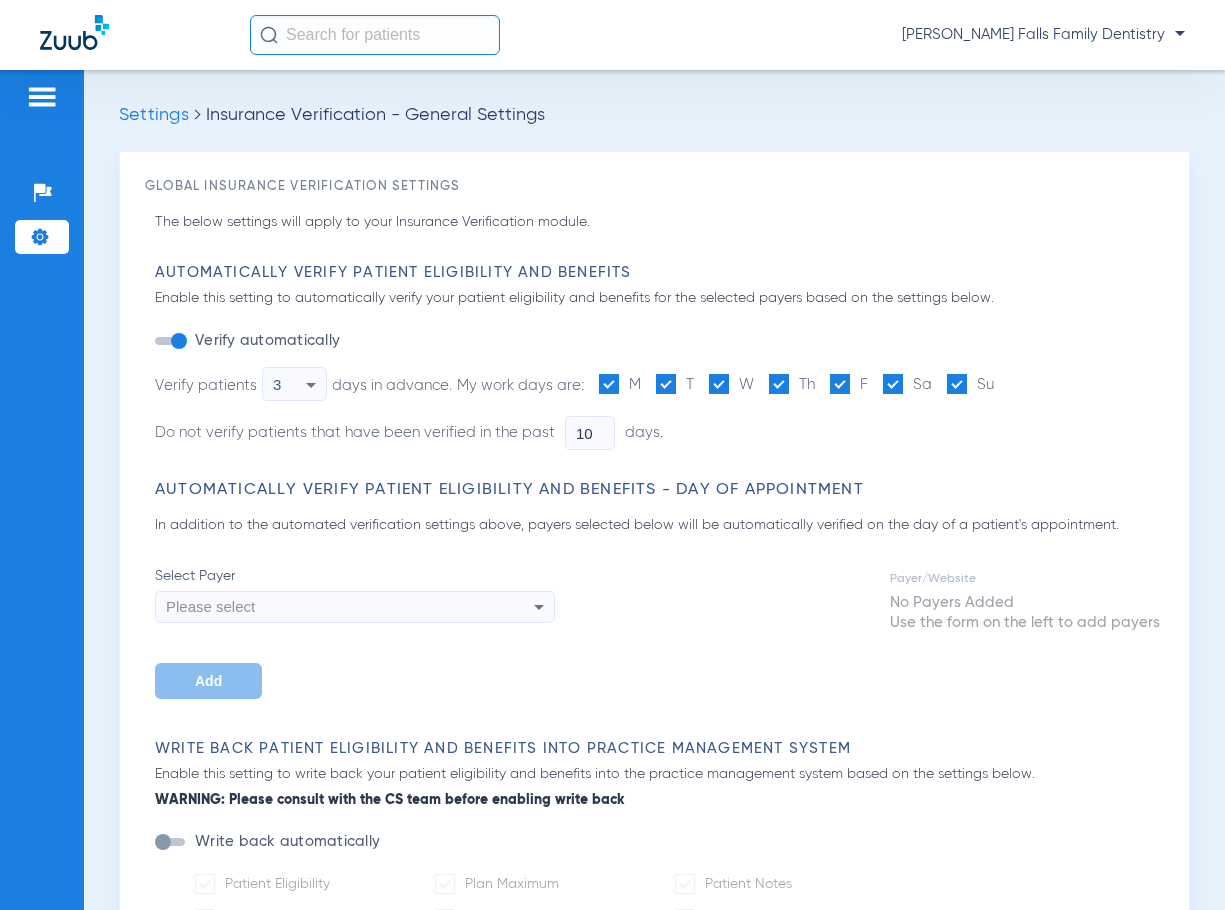 scroll, scrollTop: 0, scrollLeft: 0, axis: both 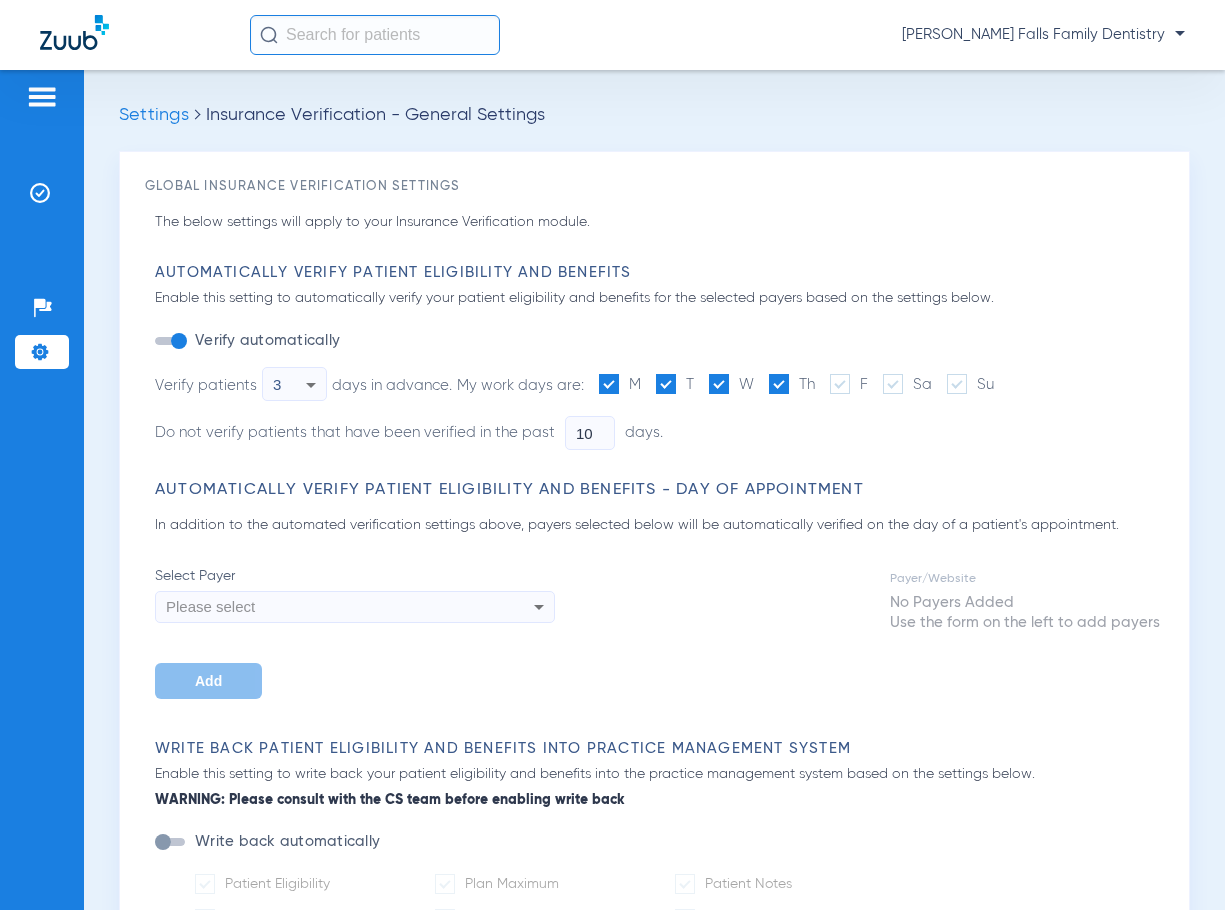 type on "30" 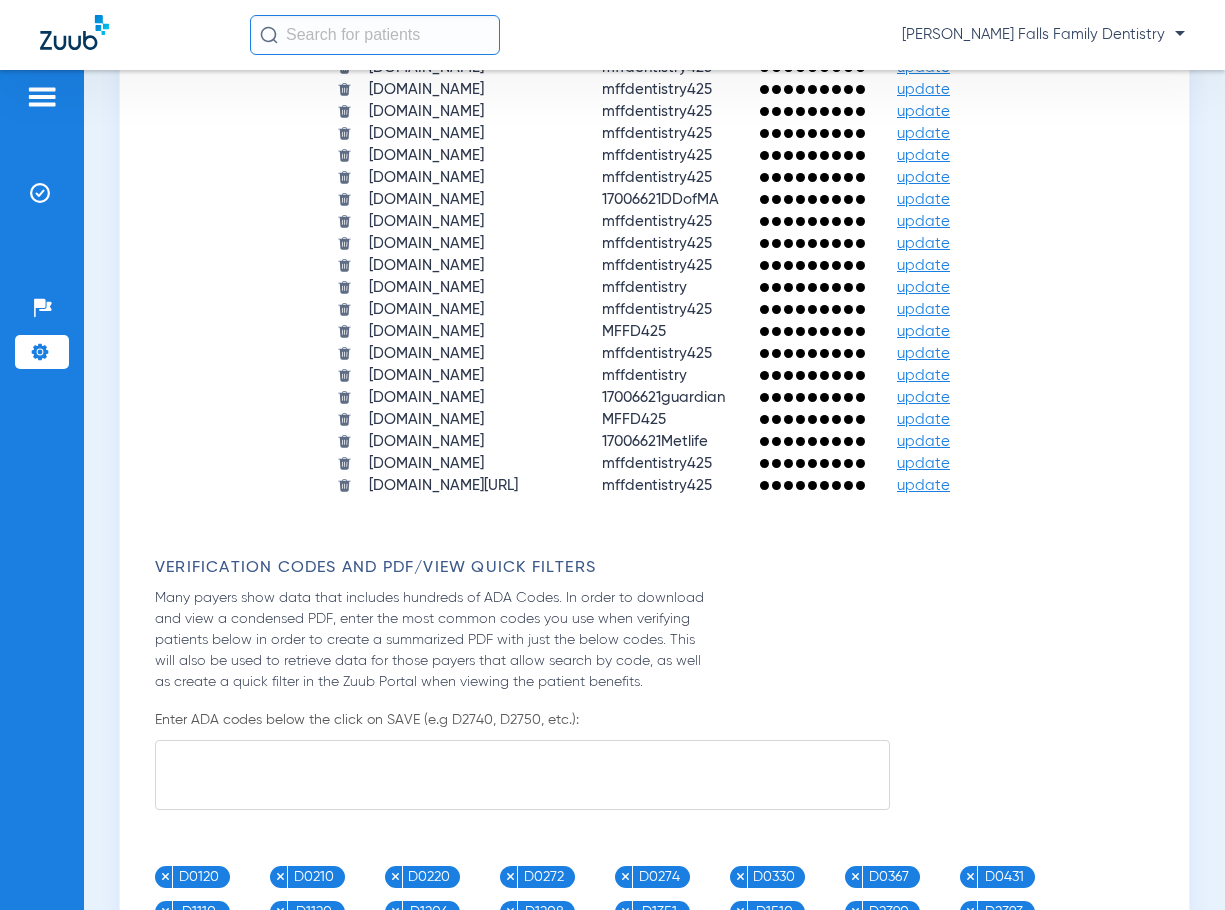 scroll, scrollTop: 1800, scrollLeft: 0, axis: vertical 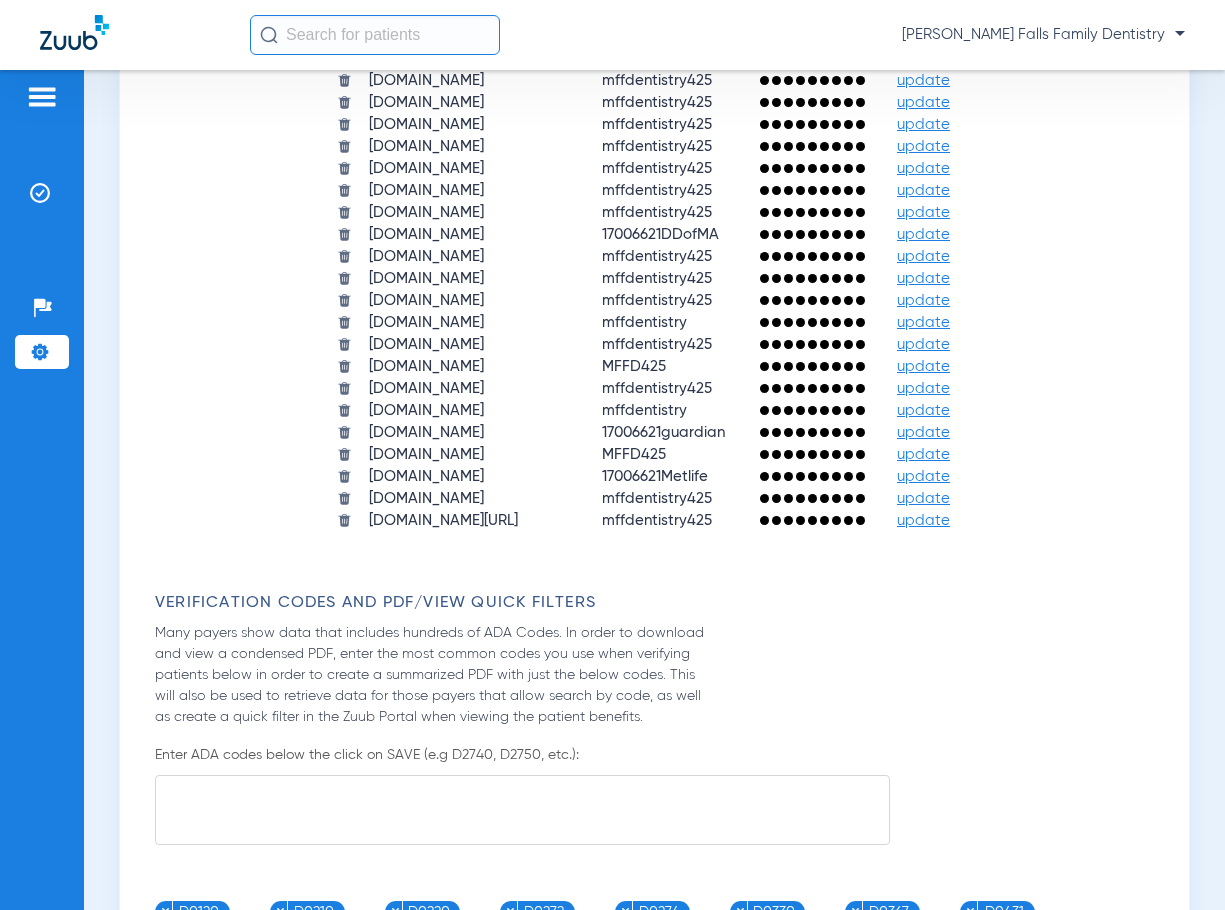 click on "update" 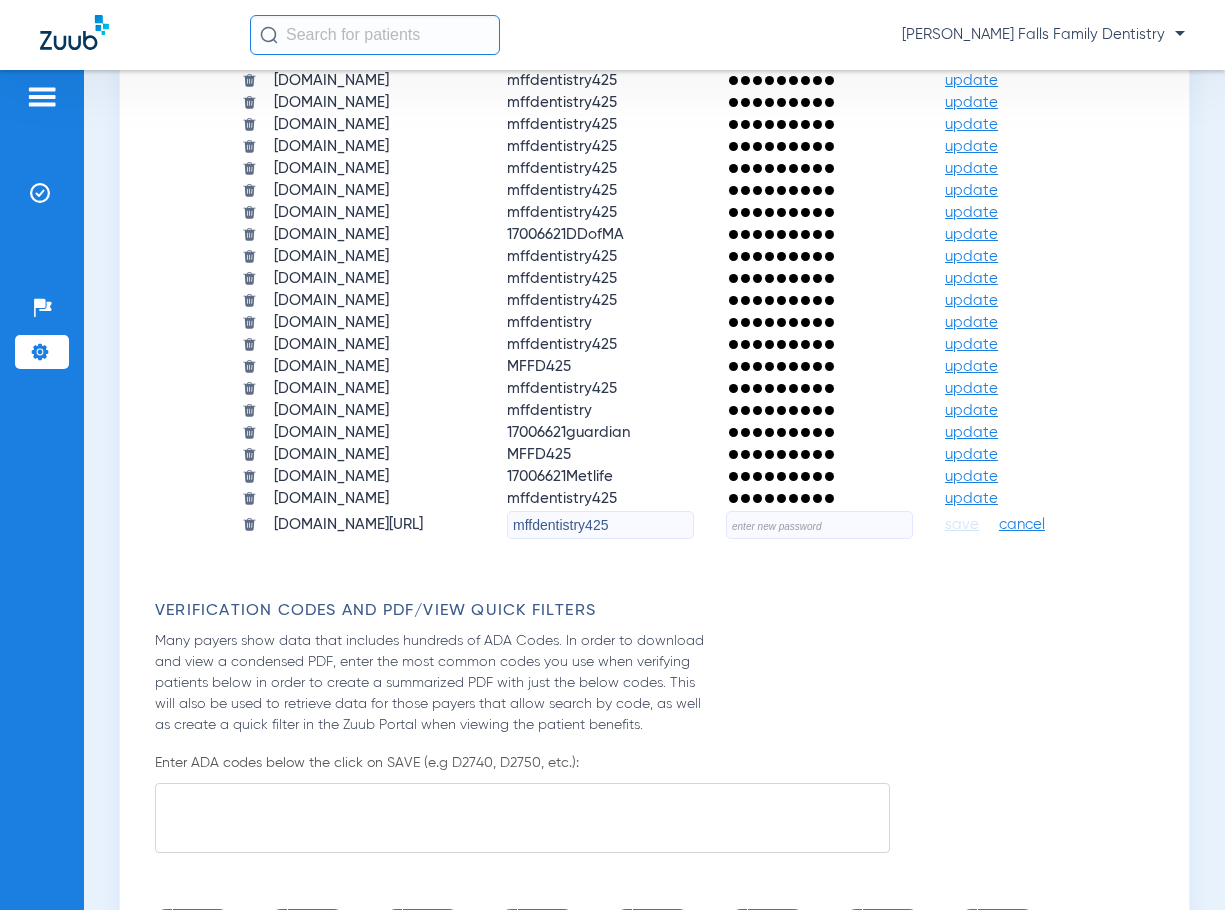click 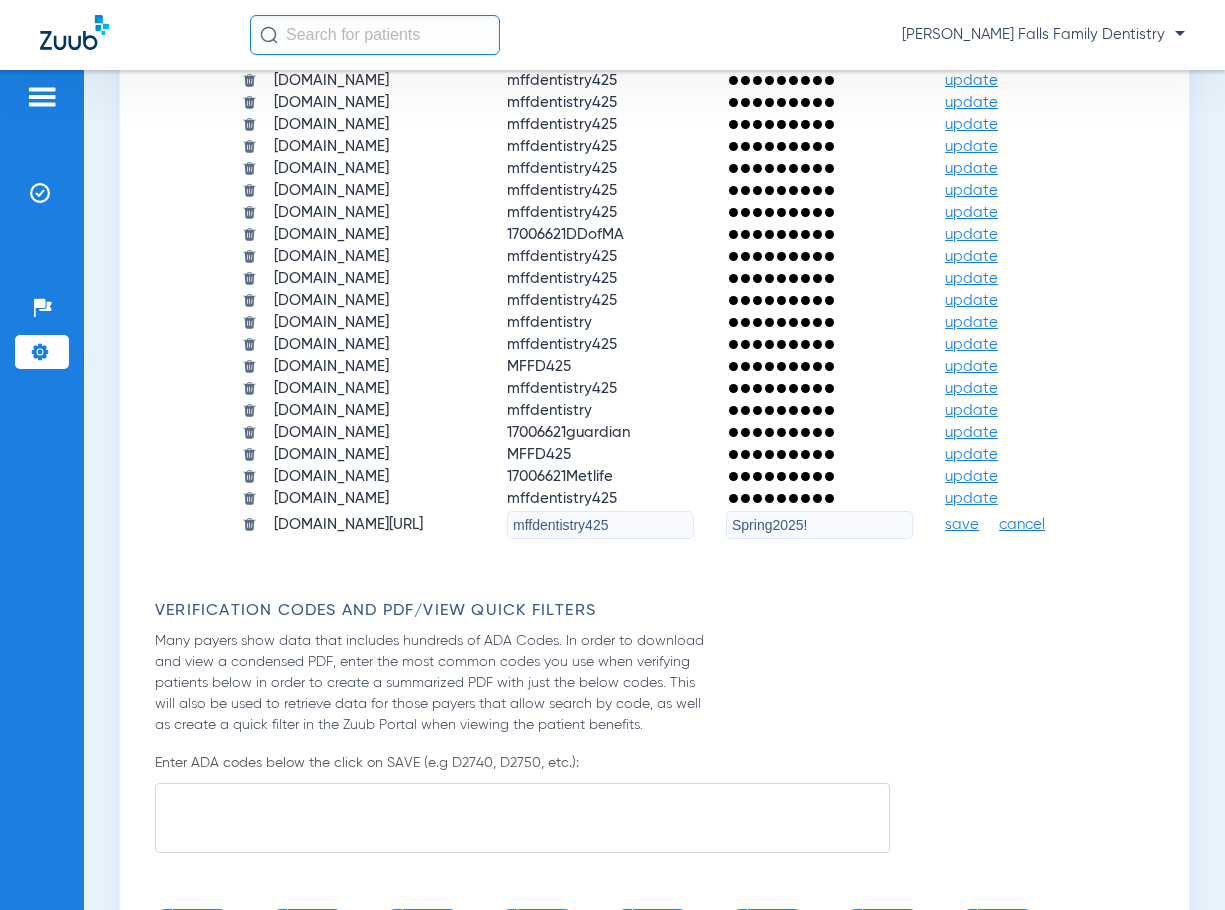 type on "Spring2025!" 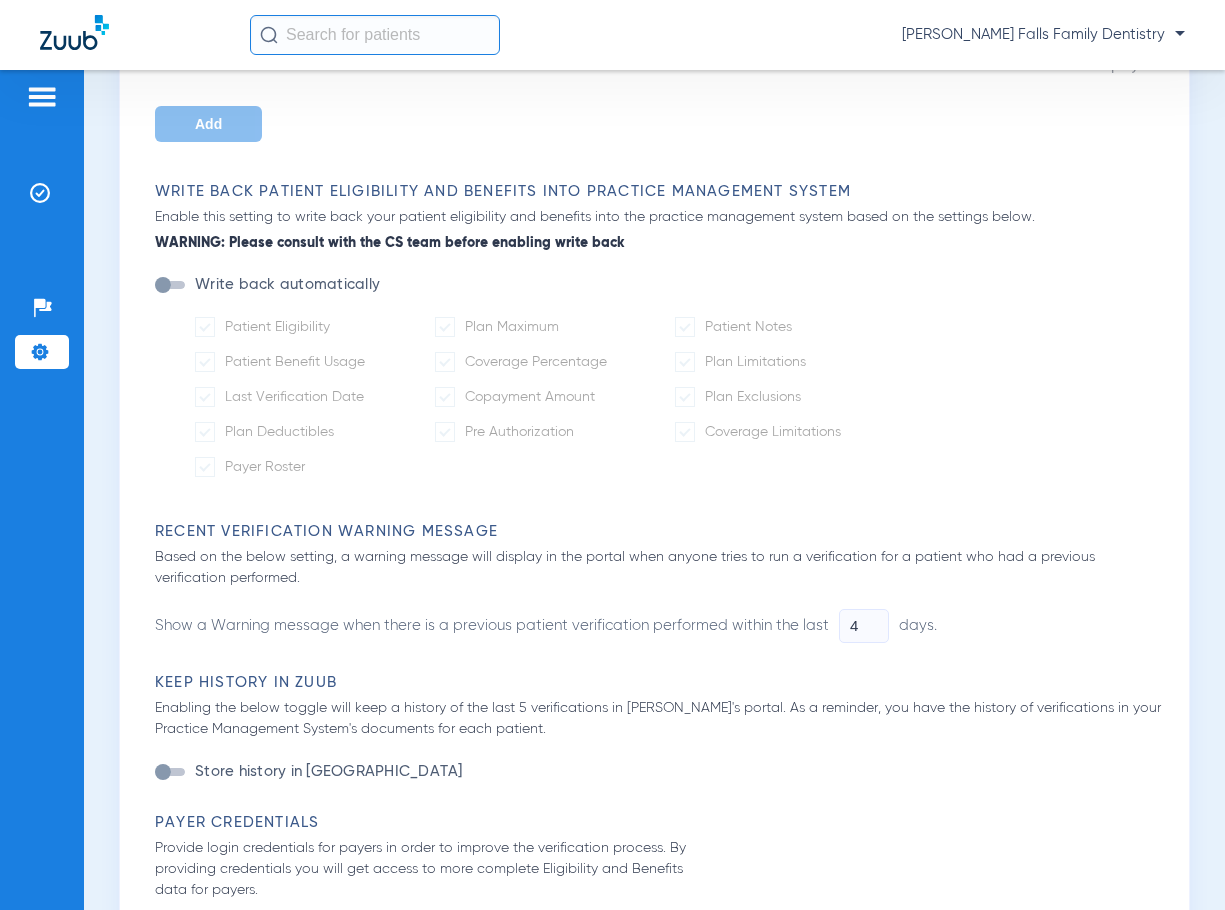 scroll, scrollTop: 0, scrollLeft: 0, axis: both 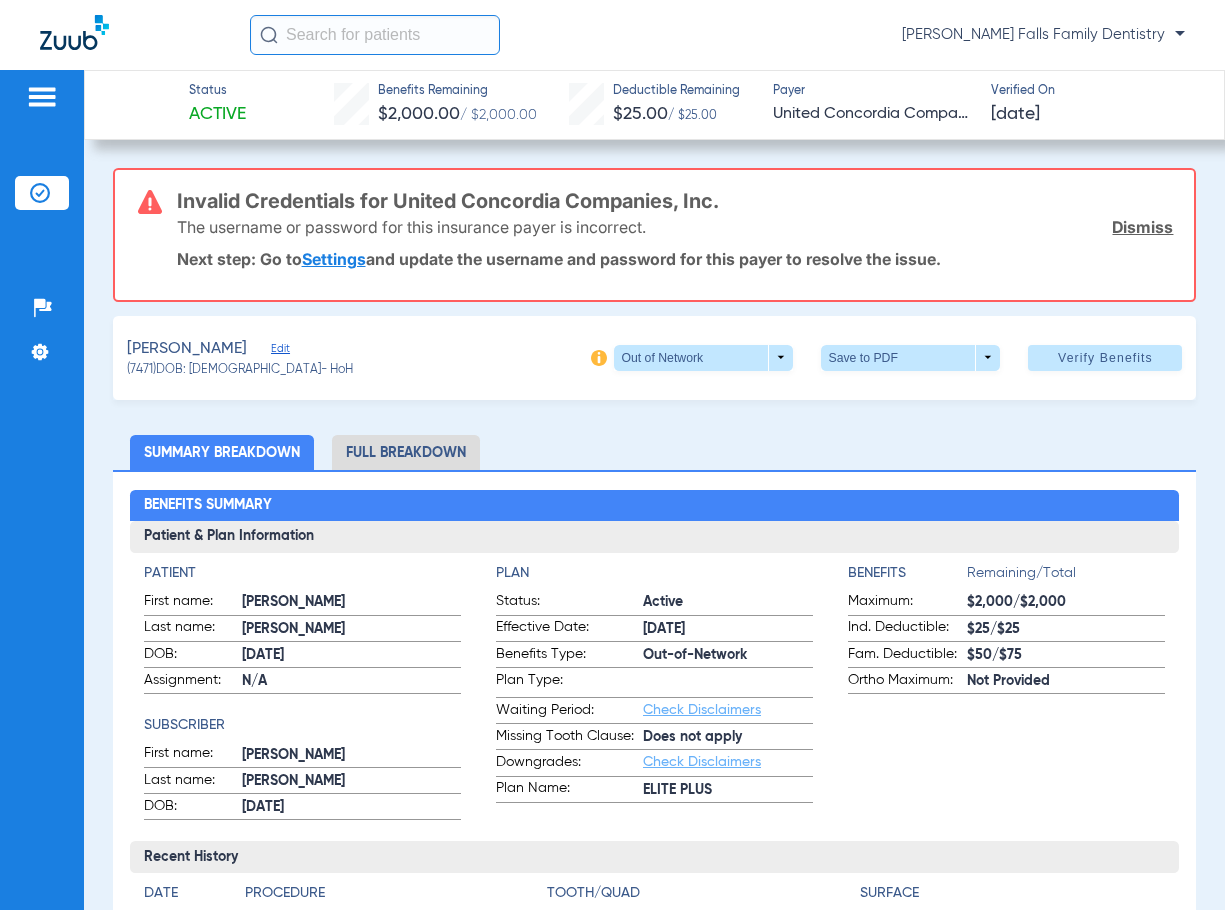 click on "Dismiss" 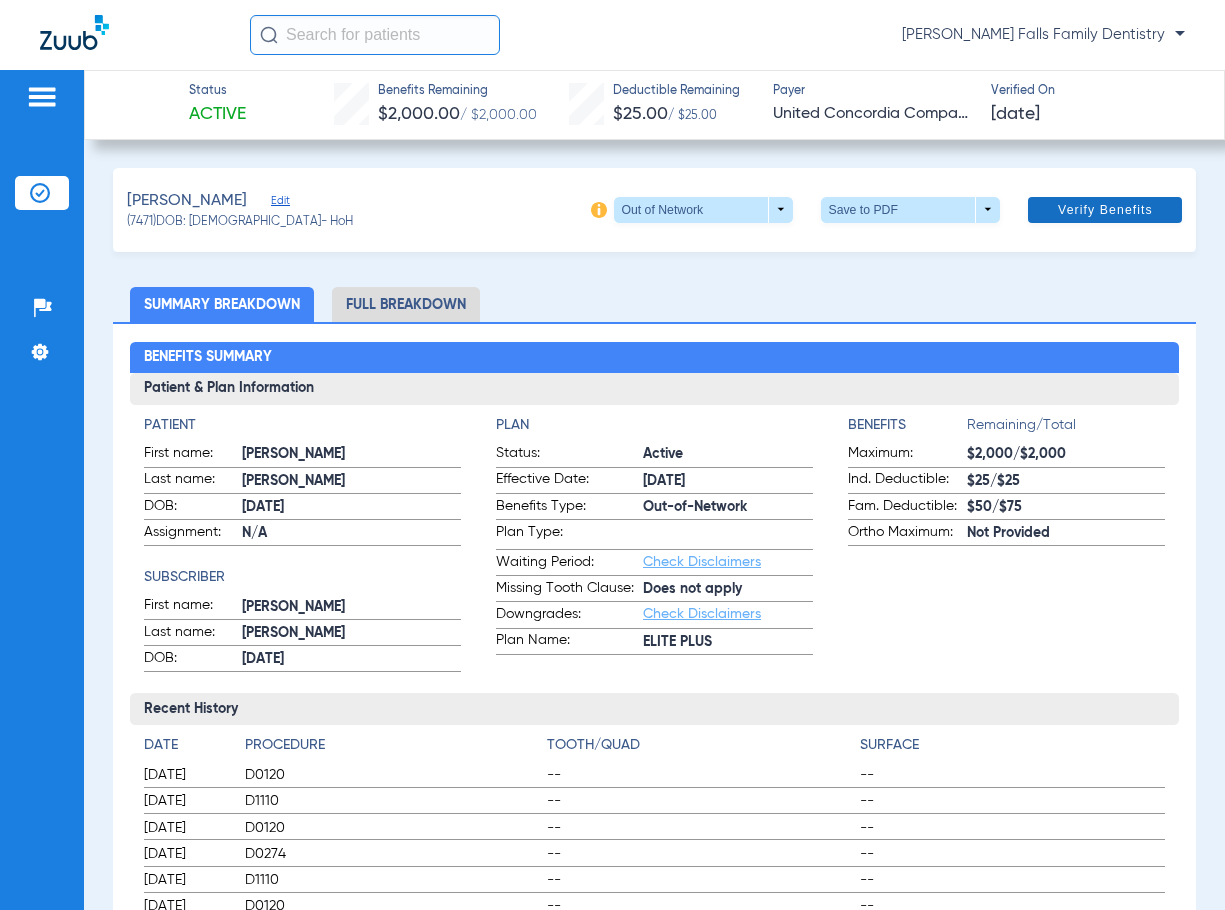click 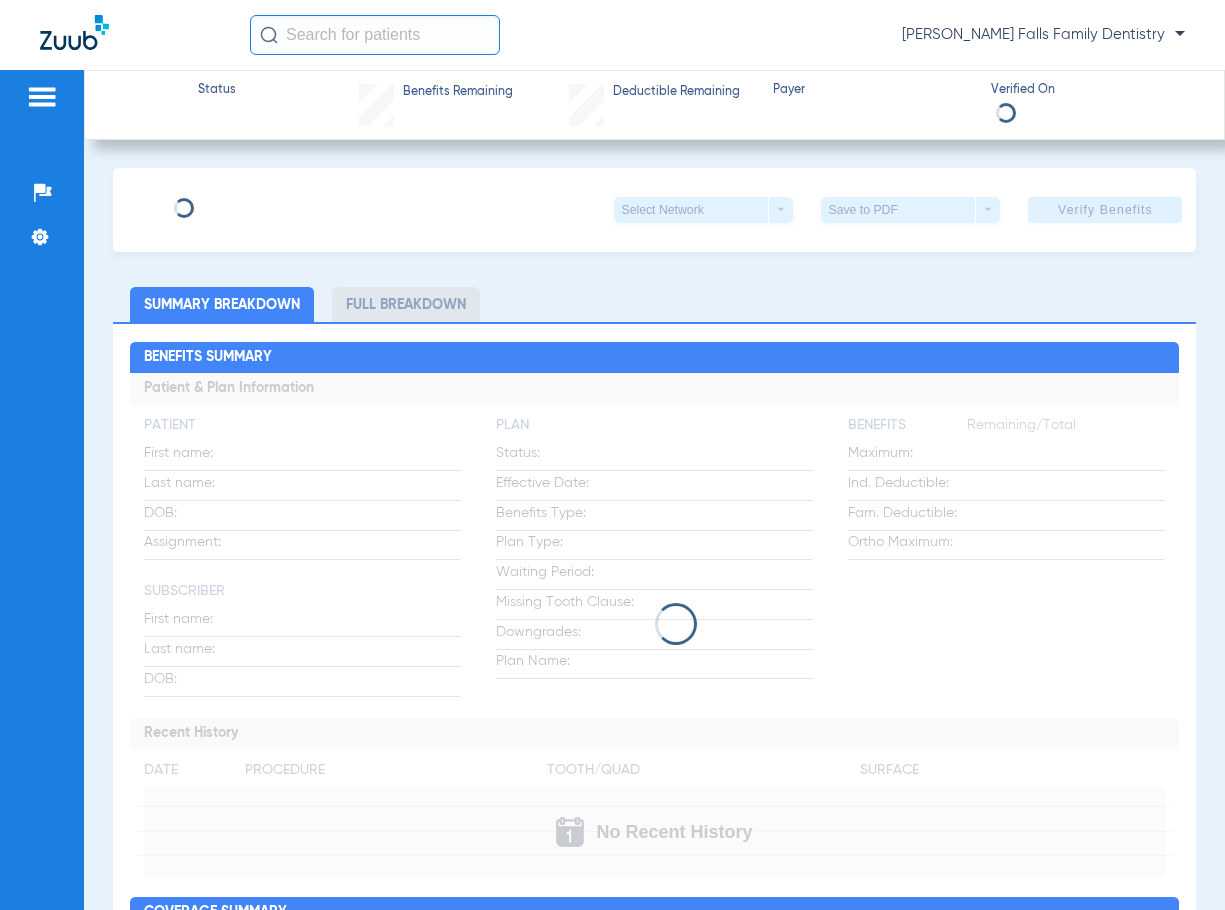 scroll, scrollTop: 0, scrollLeft: 0, axis: both 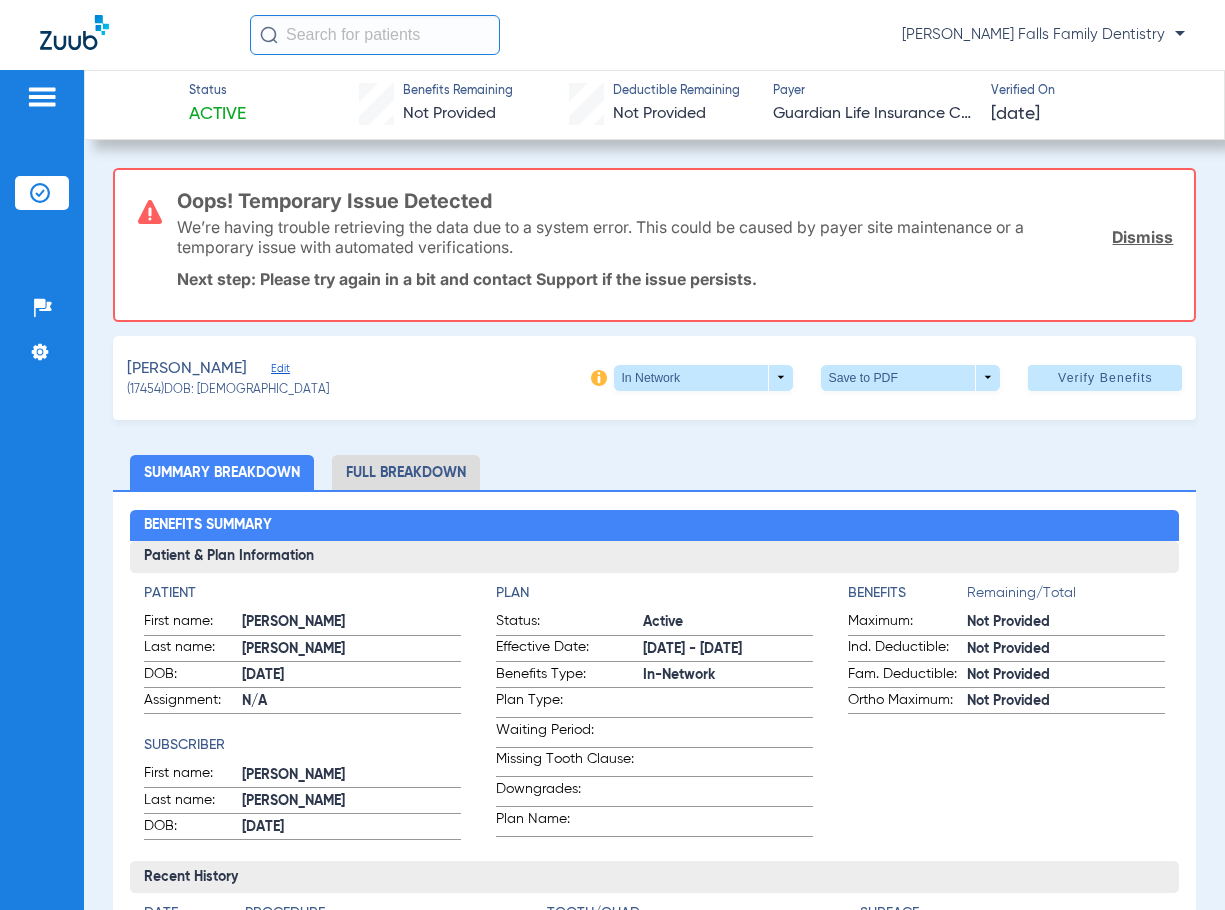 click on "Dismiss" 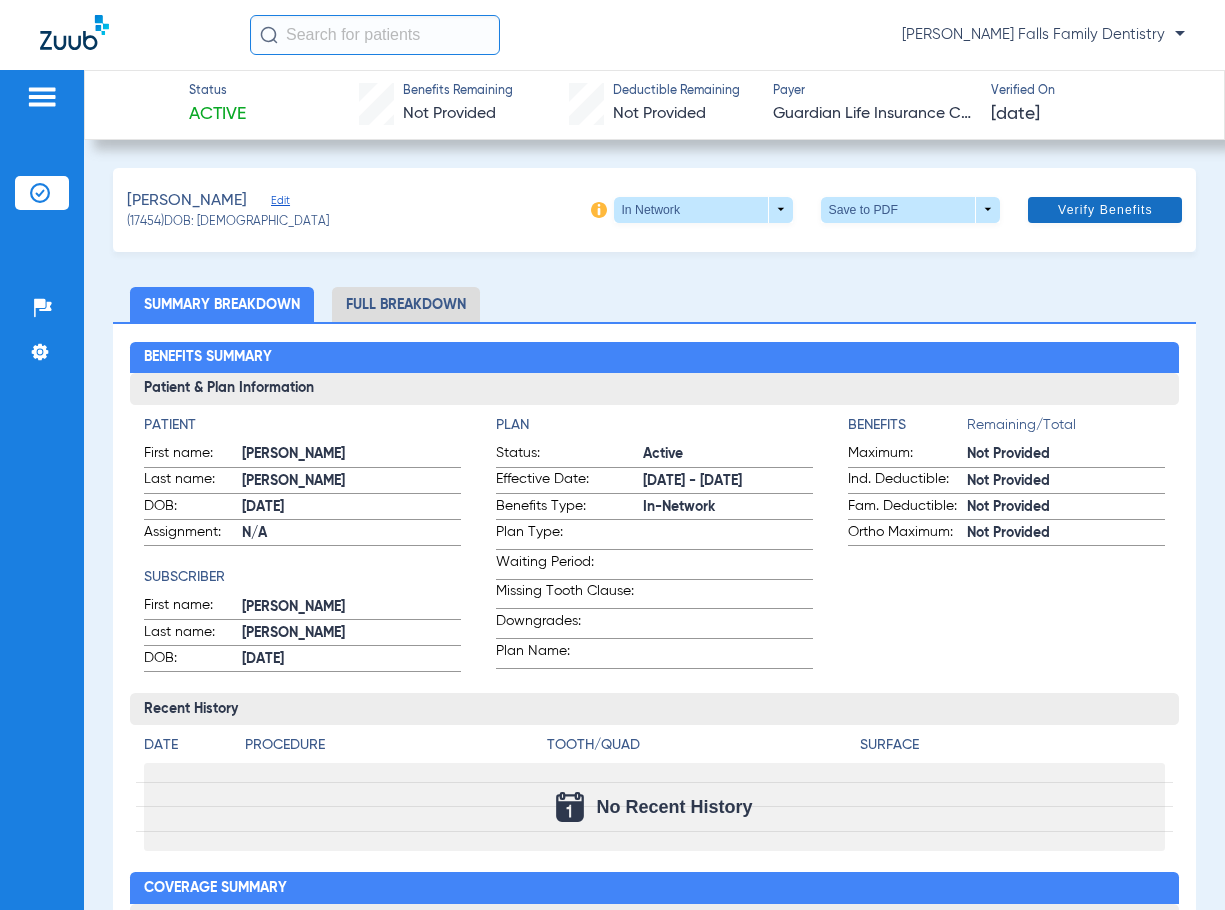 click on "Verify Benefits" 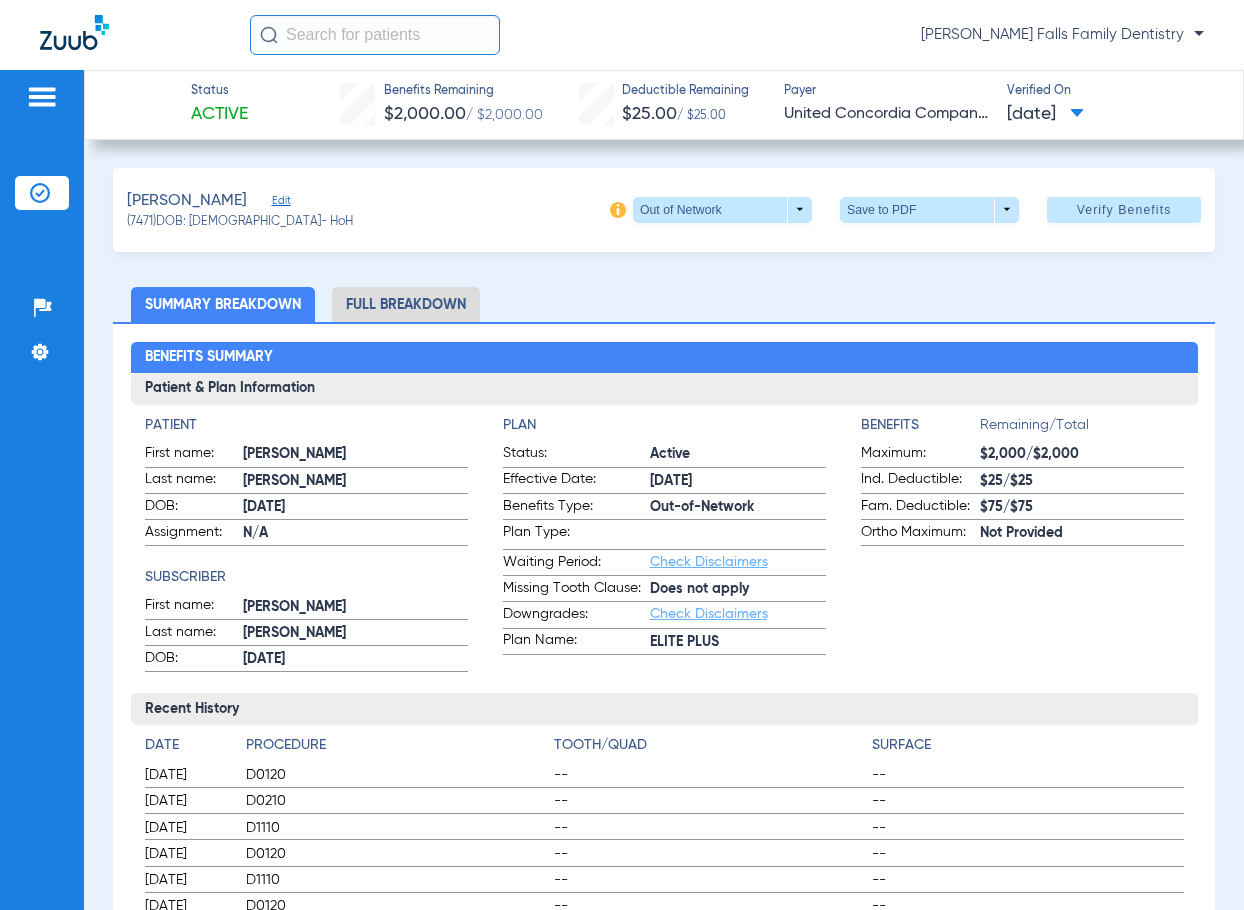 scroll, scrollTop: 0, scrollLeft: 0, axis: both 